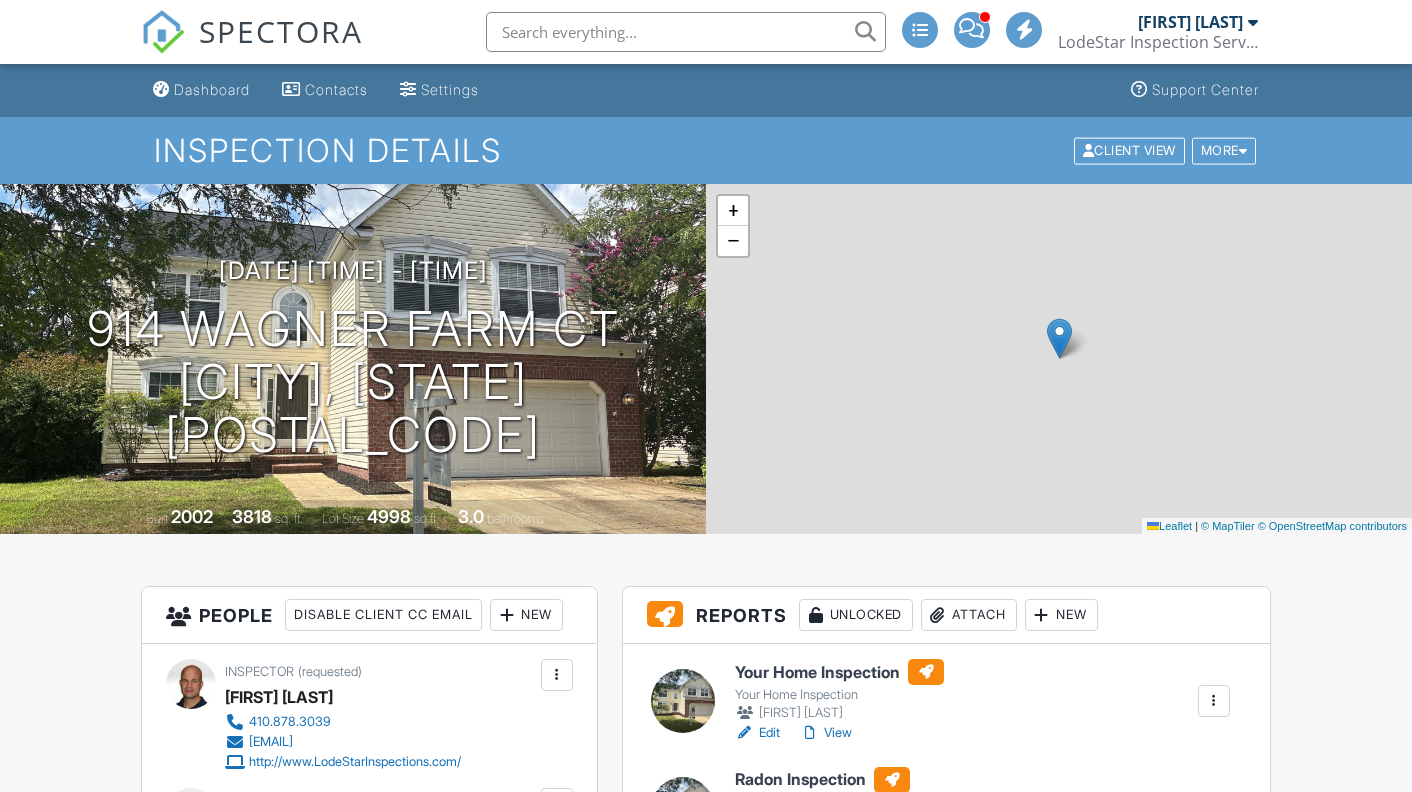 scroll, scrollTop: 0, scrollLeft: 0, axis: both 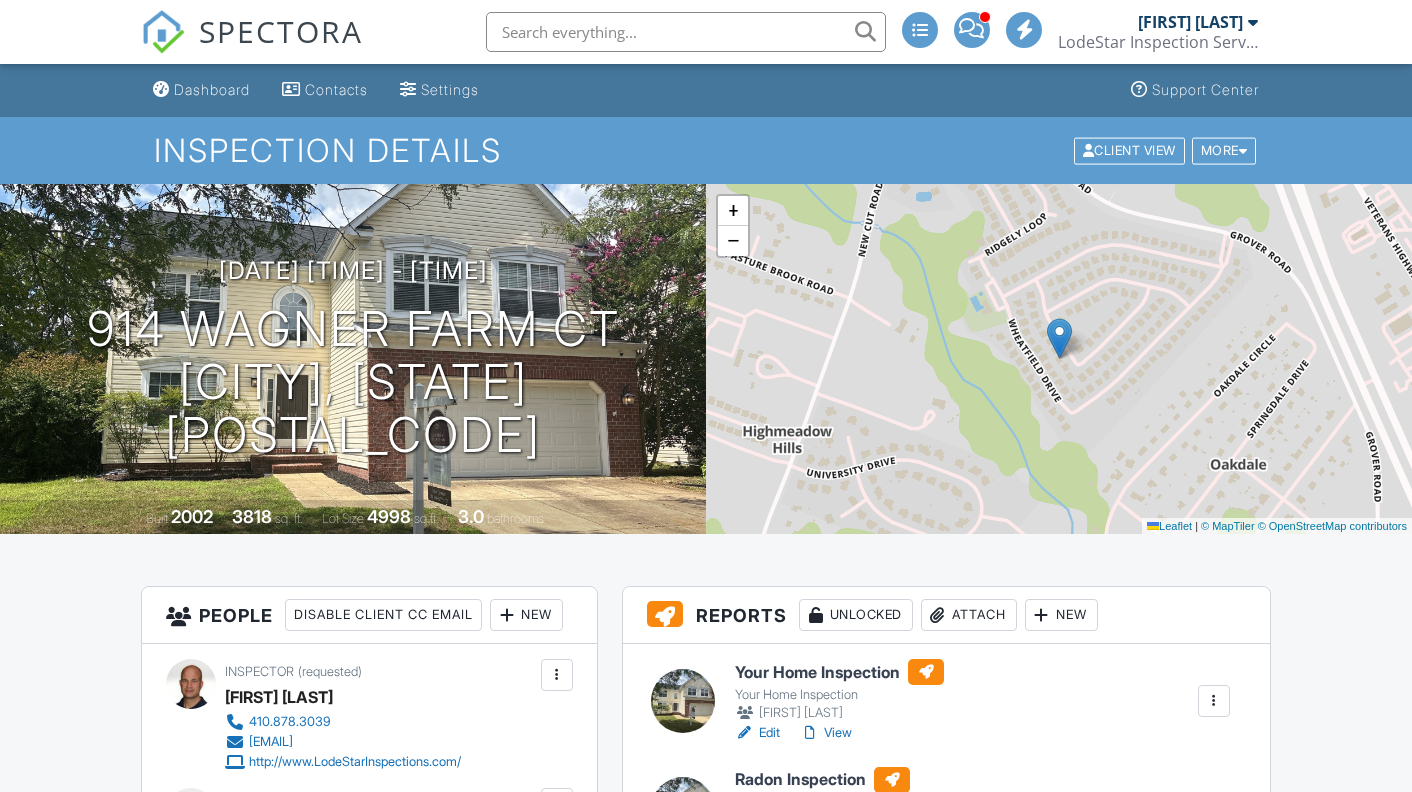 click on "Attach" at bounding box center [969, 615] 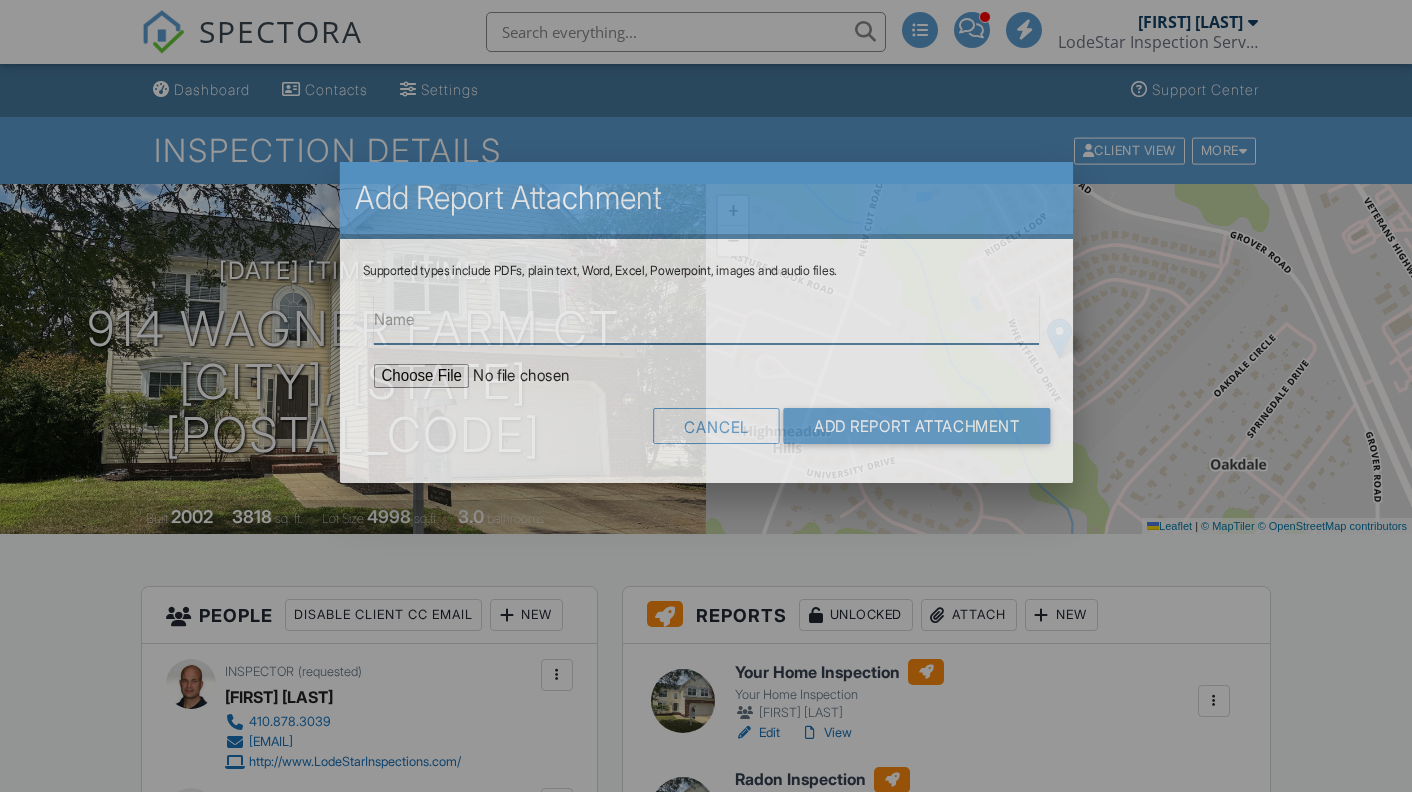 scroll, scrollTop: 0, scrollLeft: 0, axis: both 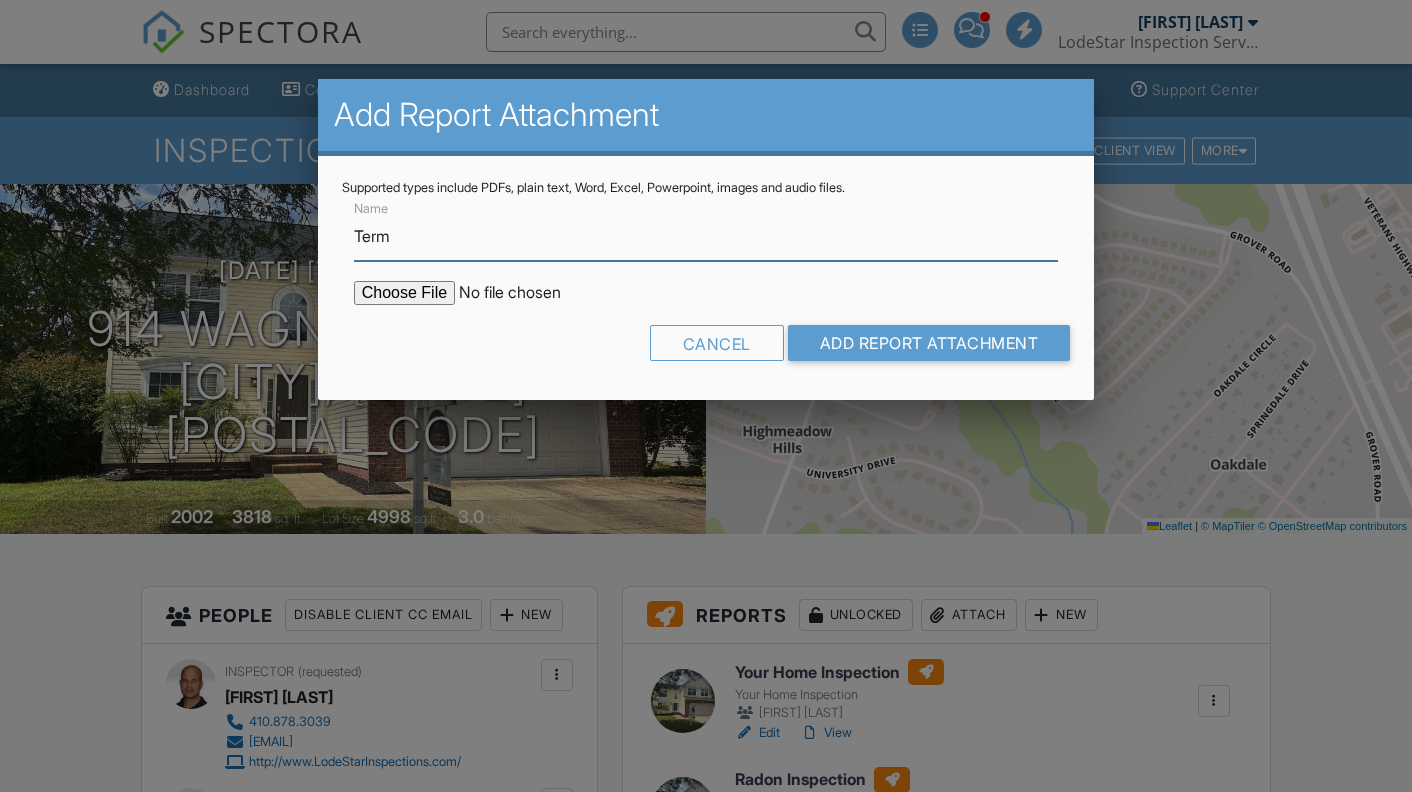 type on "Termite Graph" 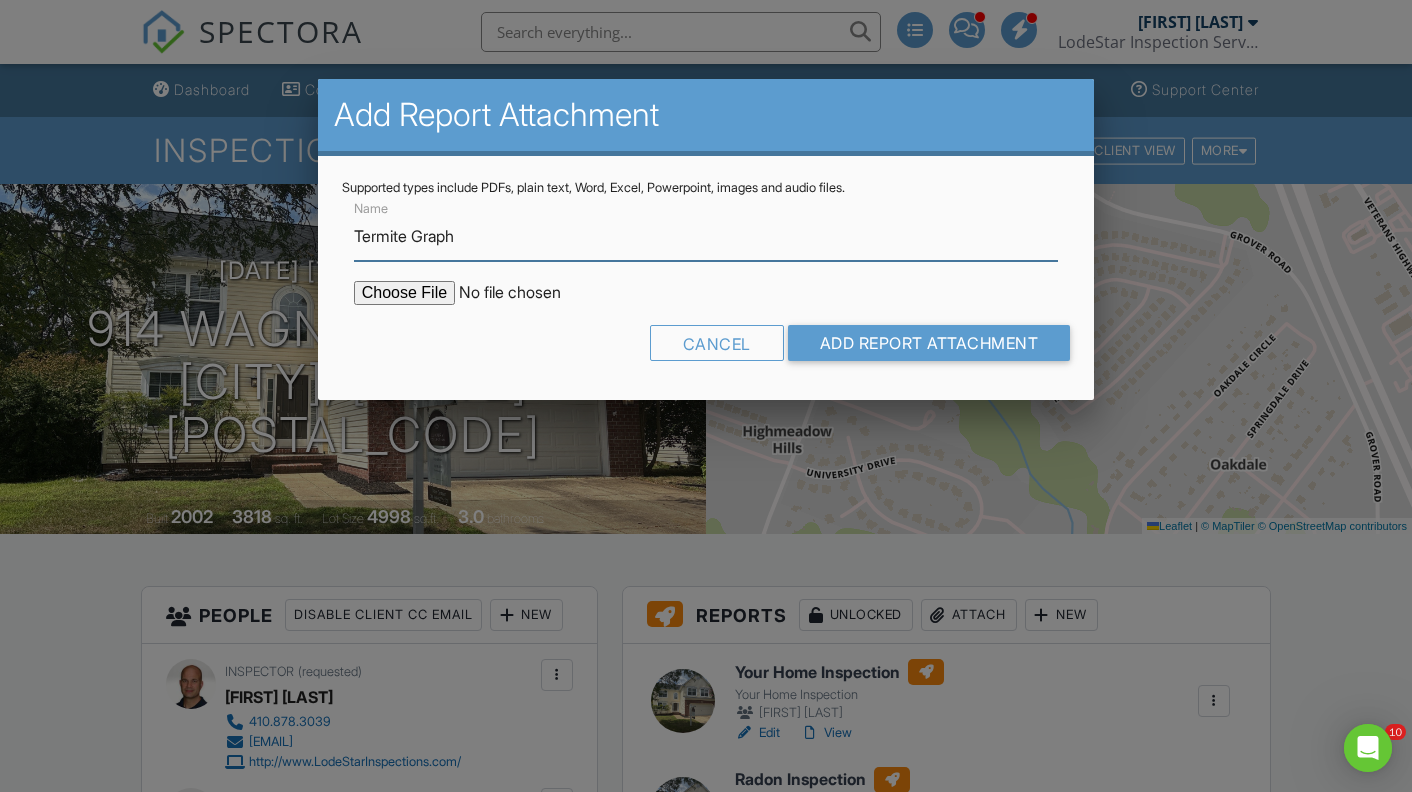 scroll, scrollTop: 0, scrollLeft: 0, axis: both 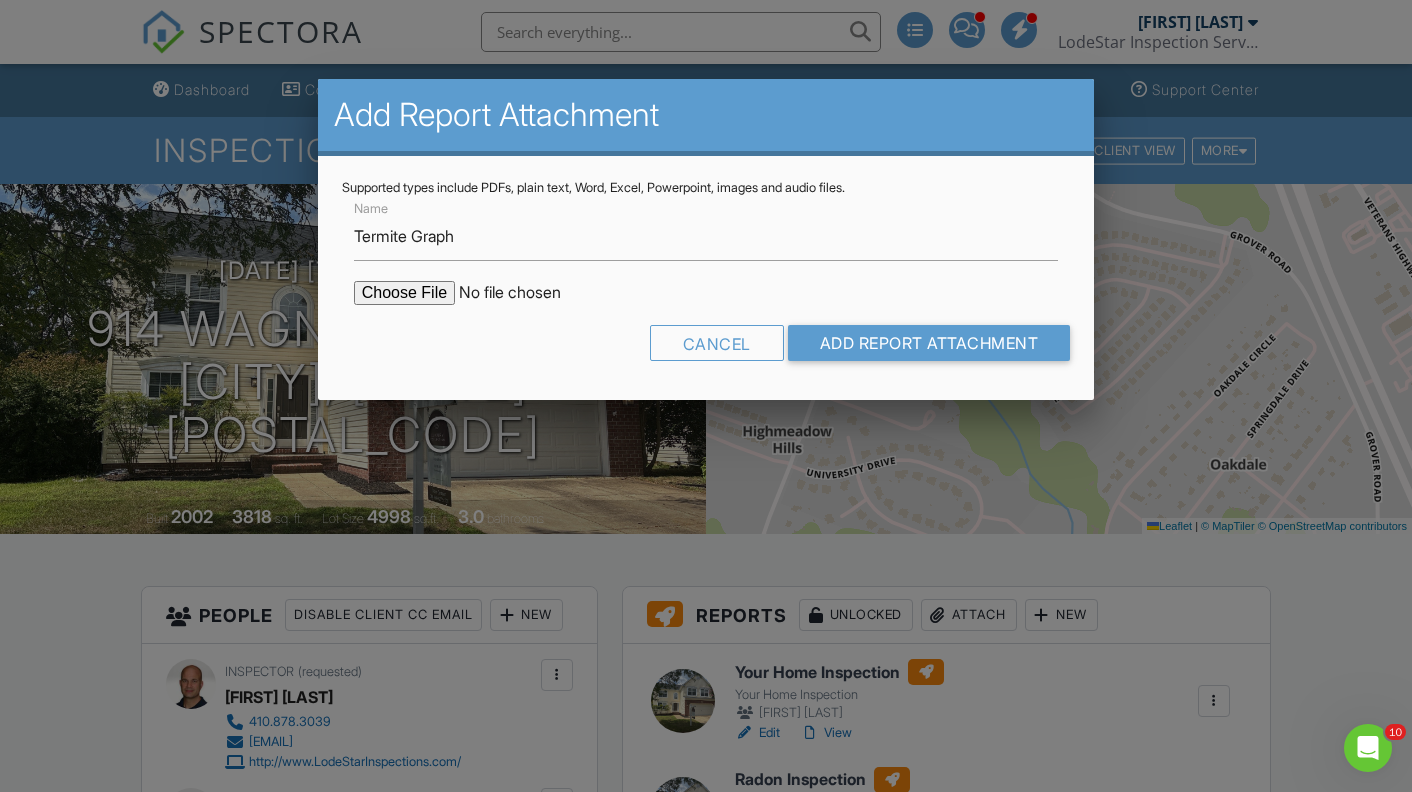 click at bounding box center [524, 293] 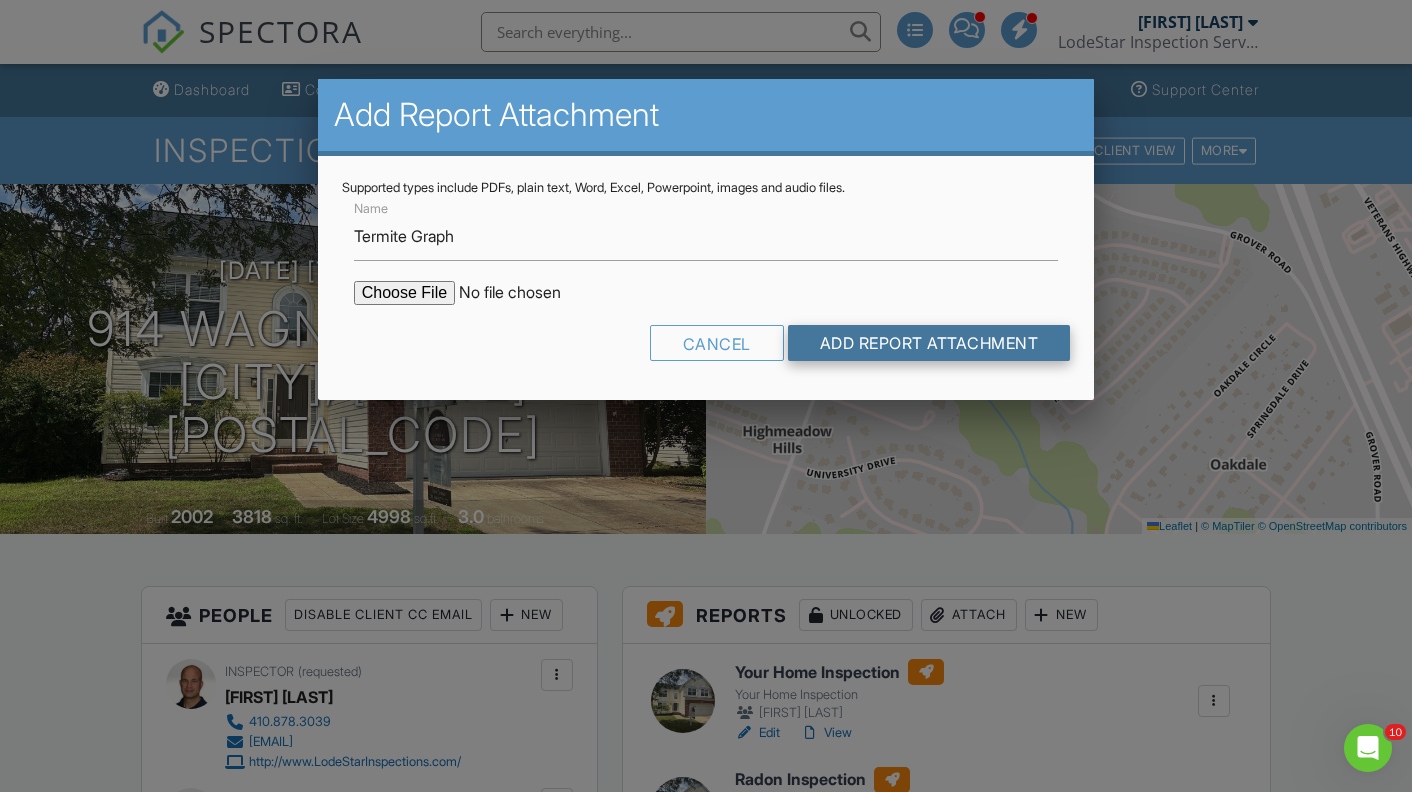 click on "Add Report Attachment" at bounding box center (929, 343) 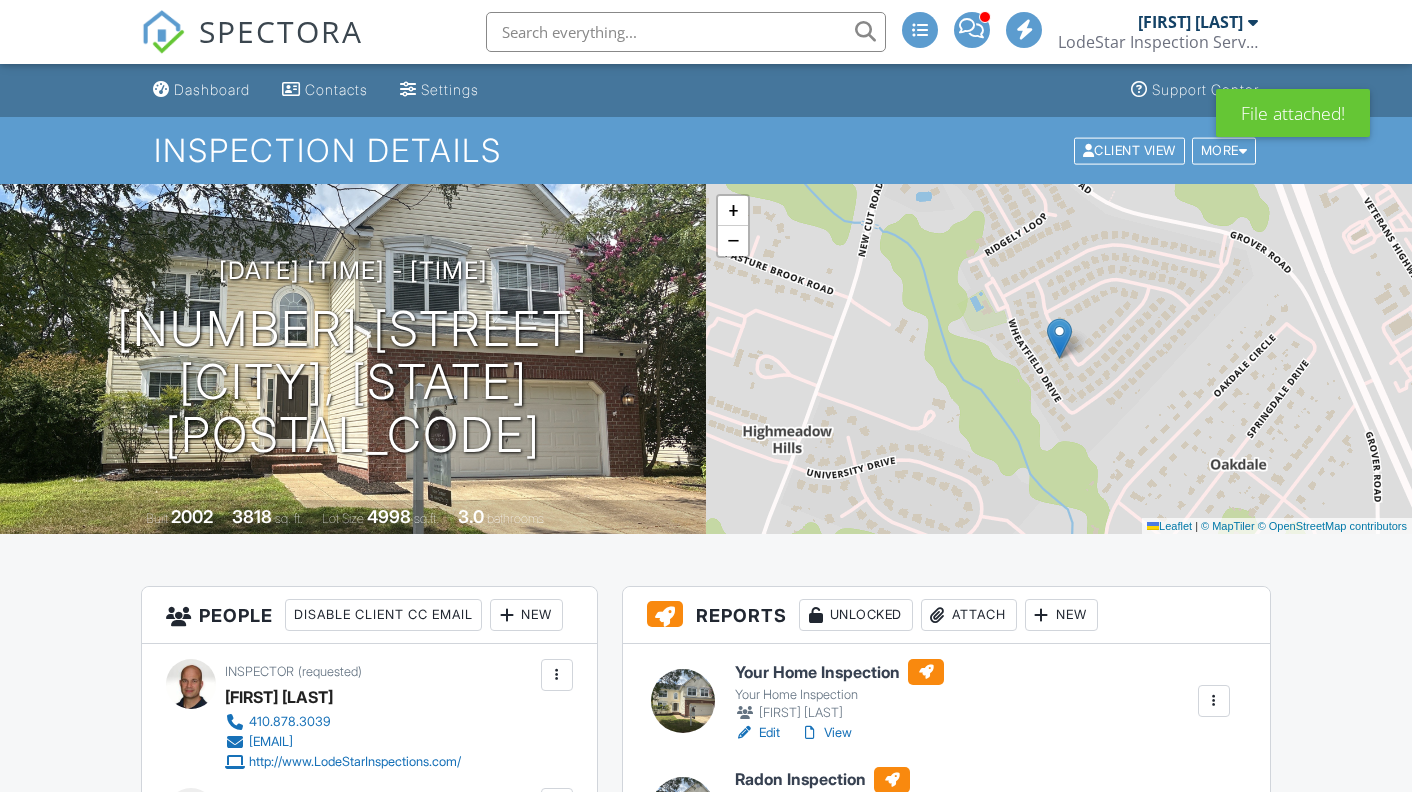 scroll, scrollTop: 0, scrollLeft: 0, axis: both 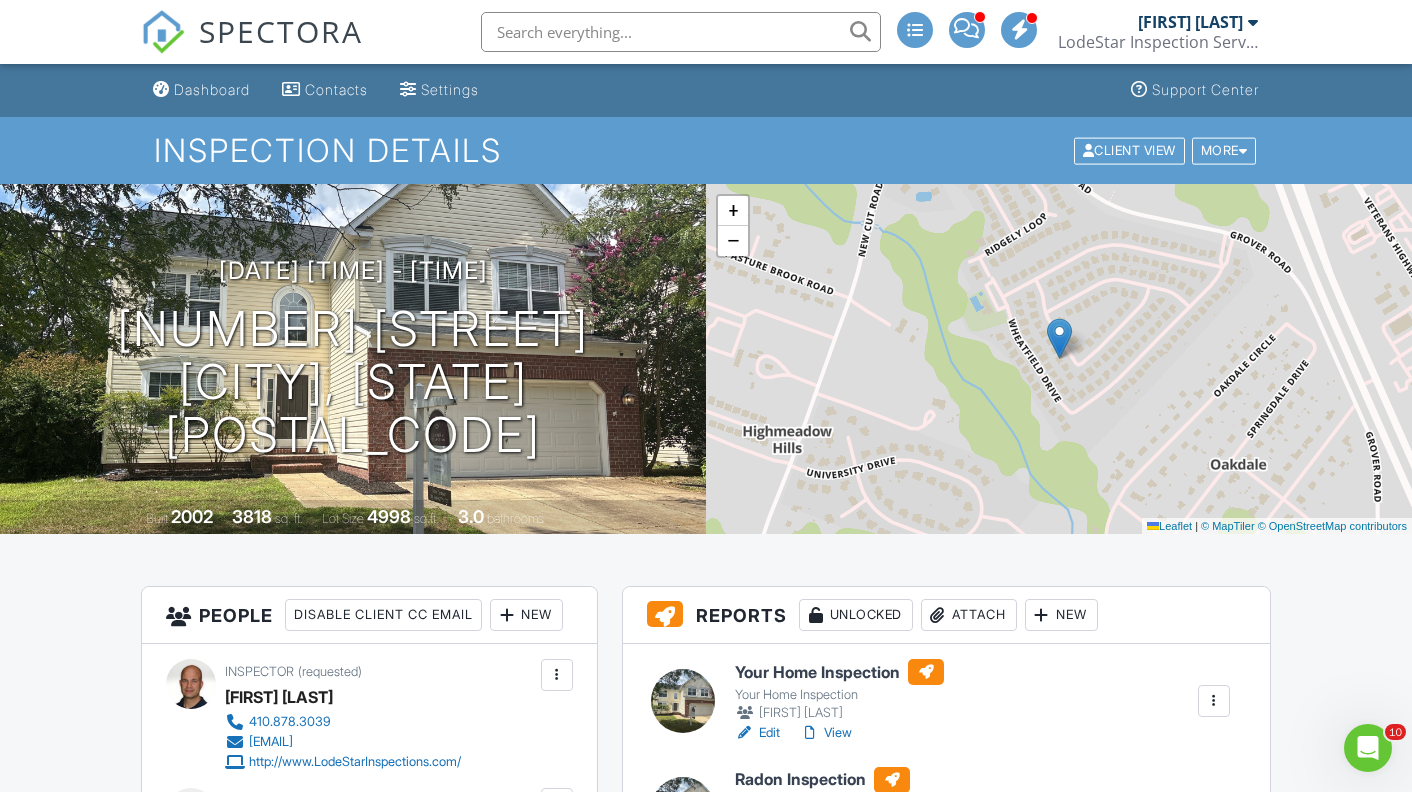 click on "Attach" at bounding box center (969, 615) 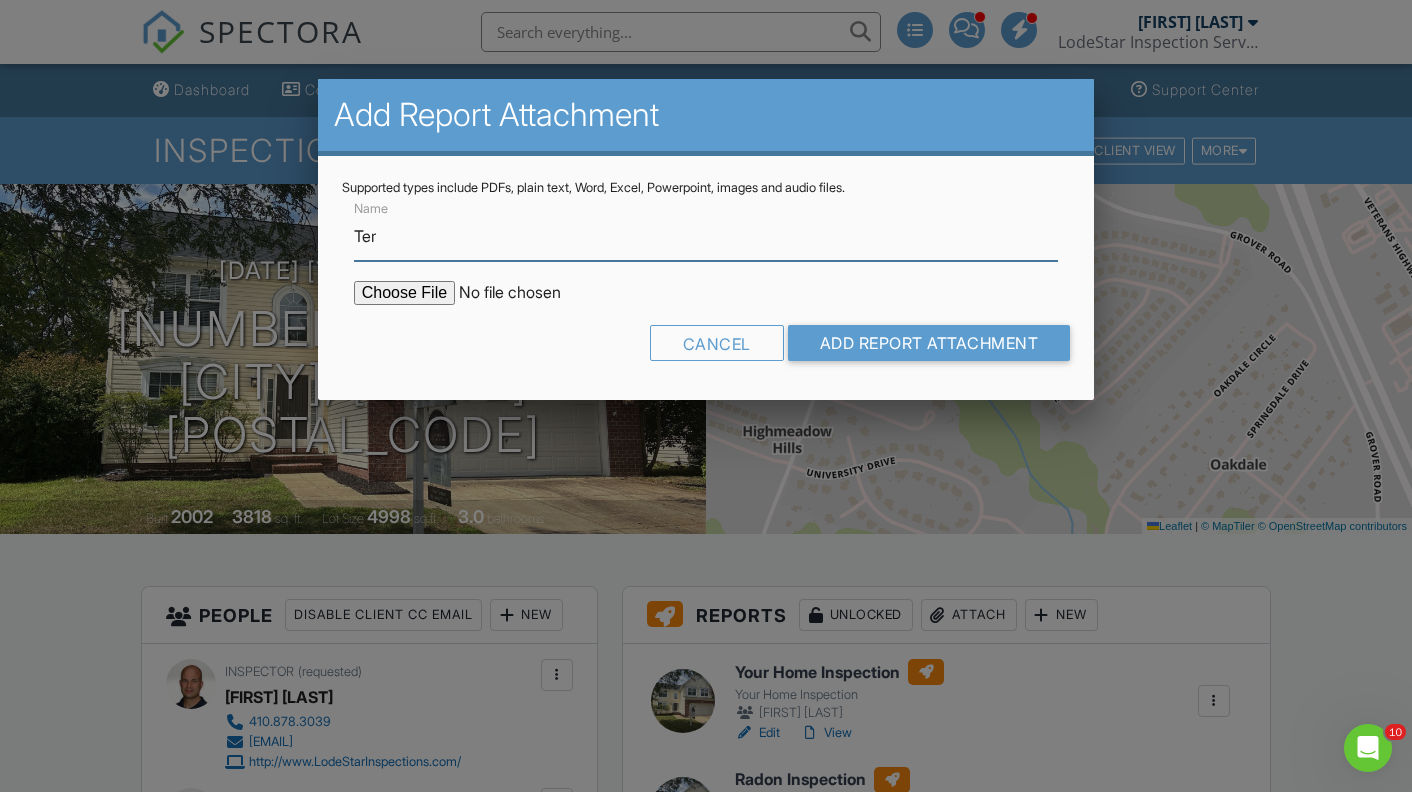 type on "Termite Report" 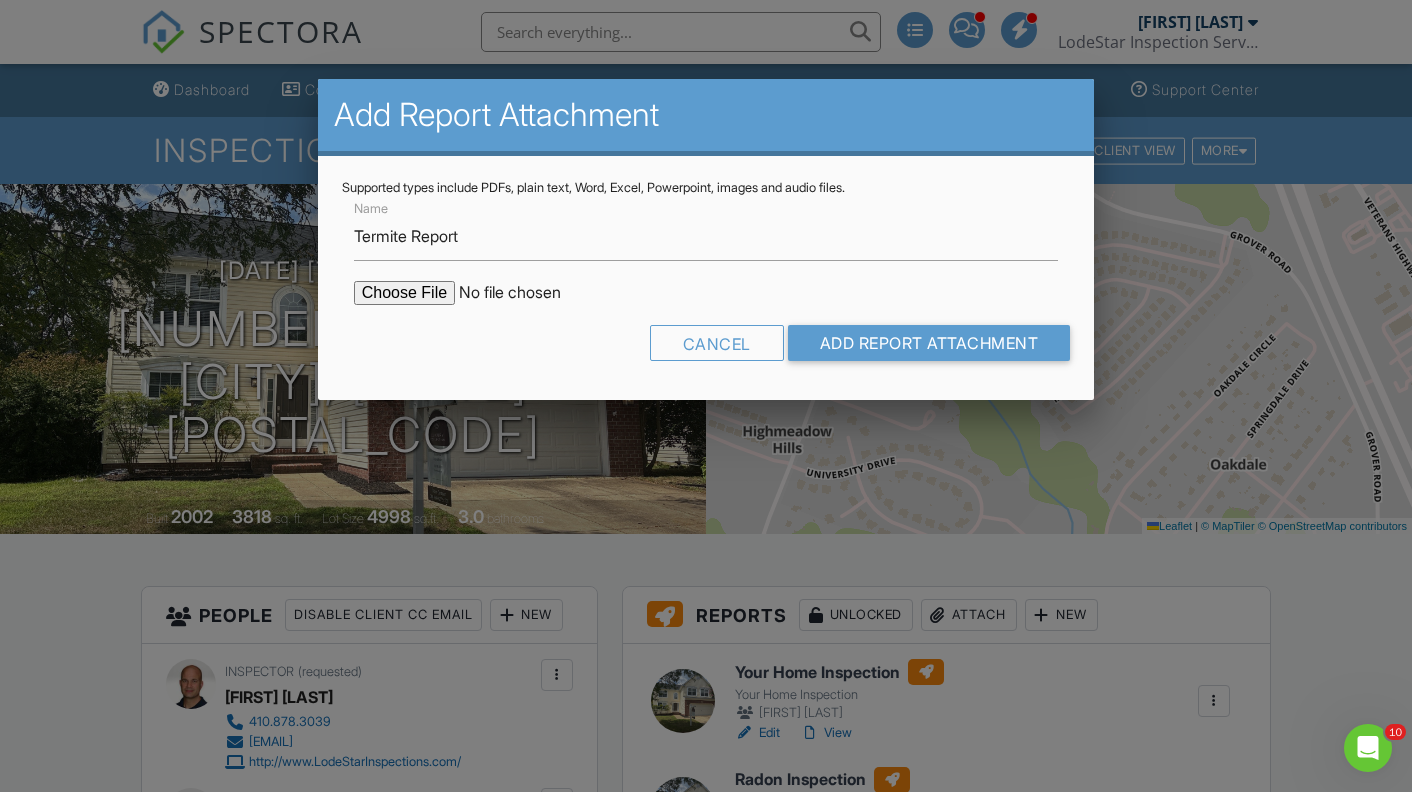 click at bounding box center [524, 293] 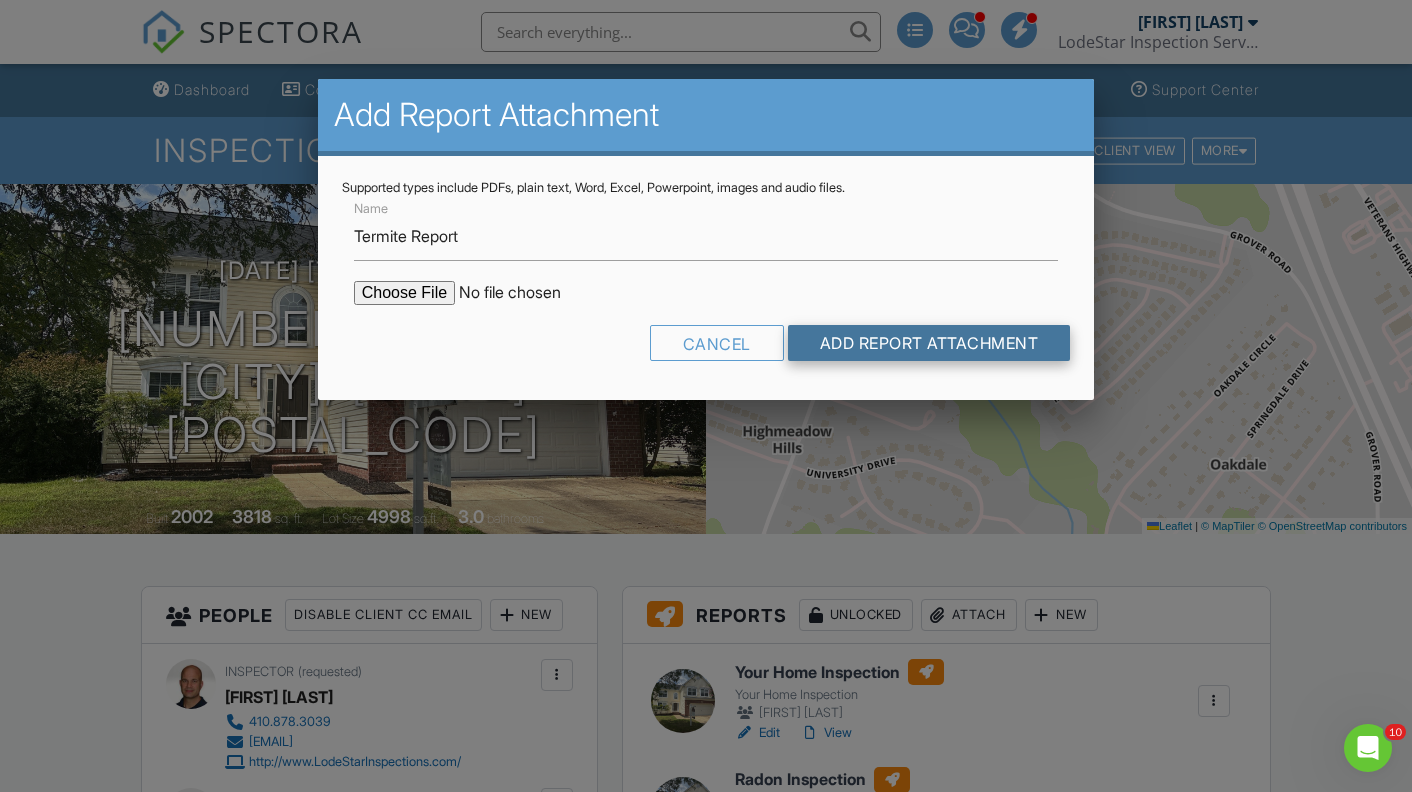 click on "Add Report Attachment" at bounding box center (929, 343) 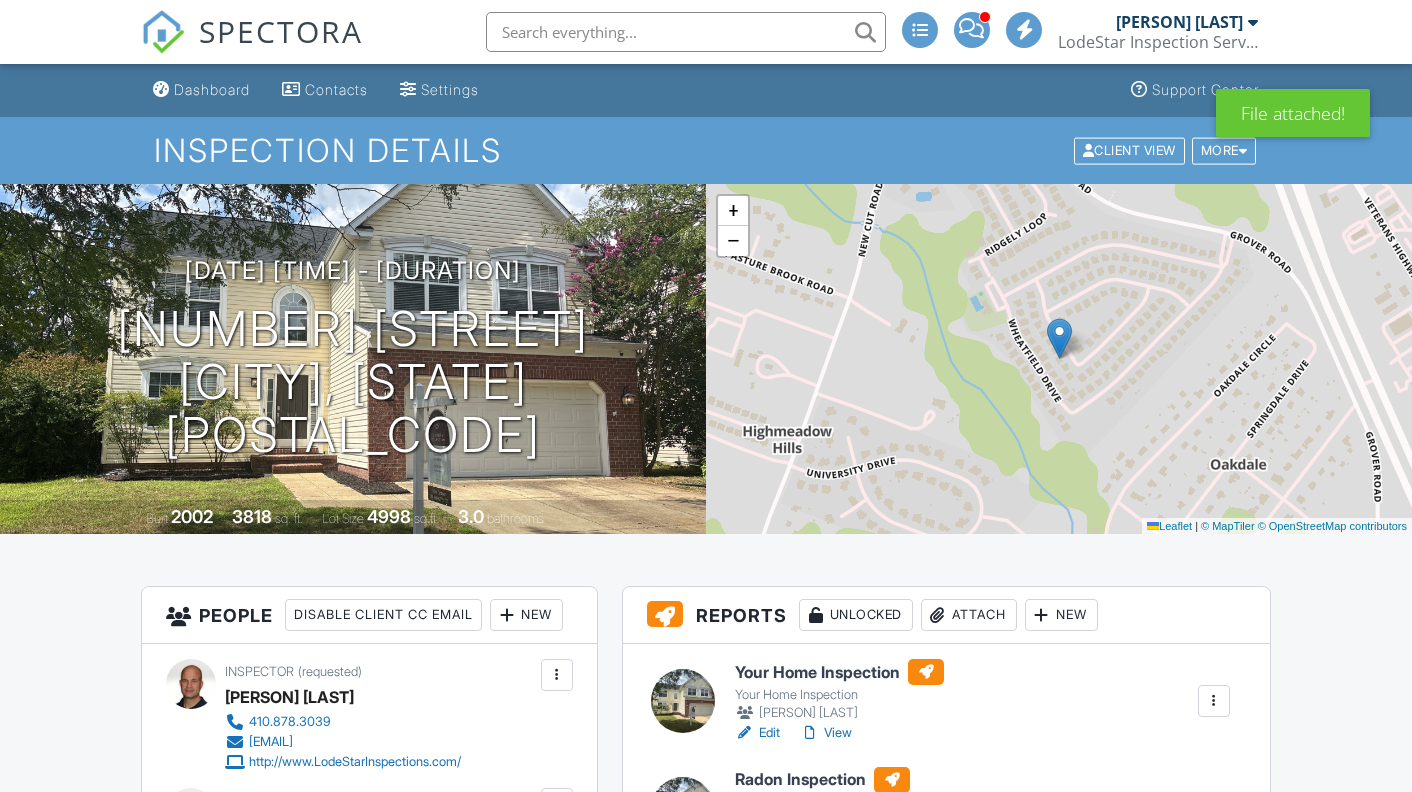 scroll, scrollTop: 500, scrollLeft: 0, axis: vertical 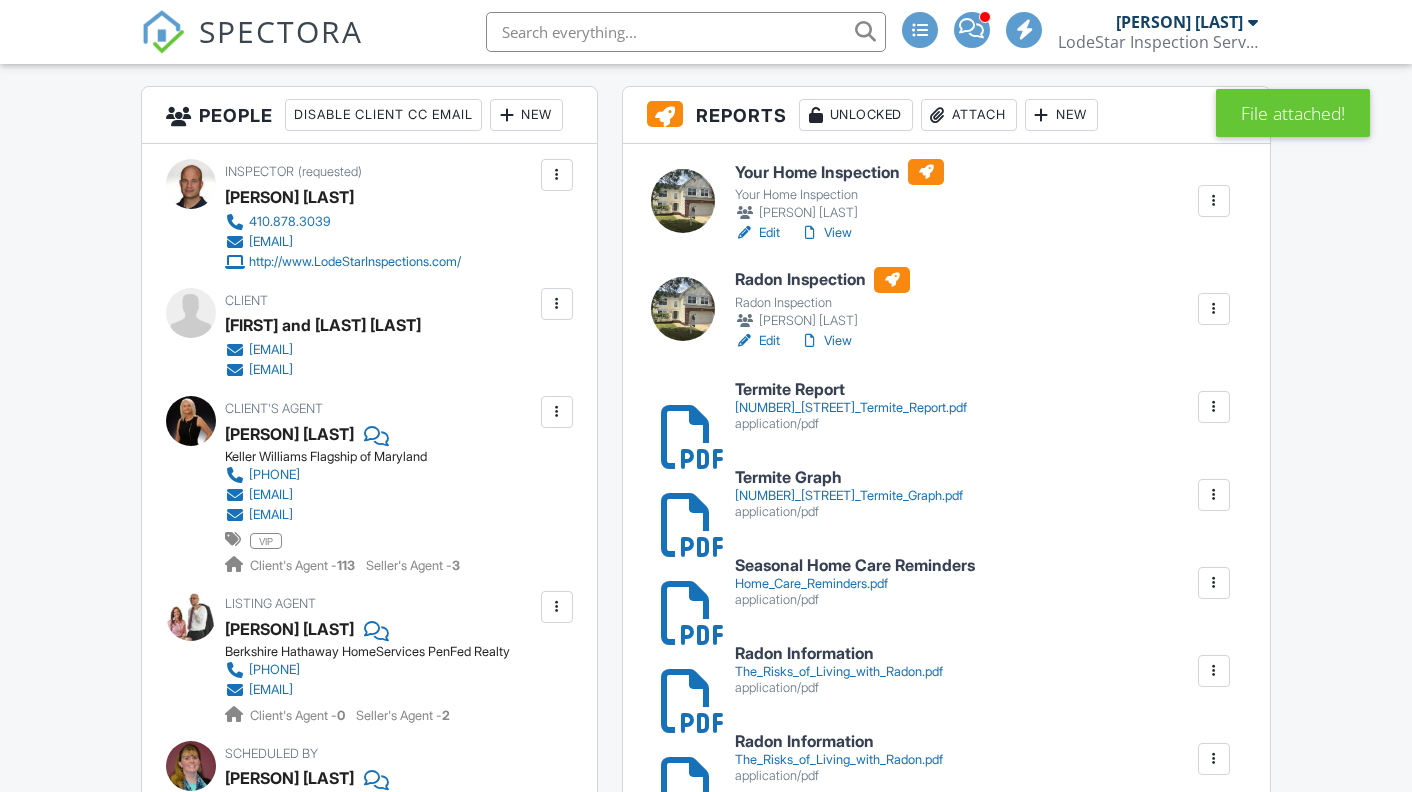 click at bounding box center [671, 495] 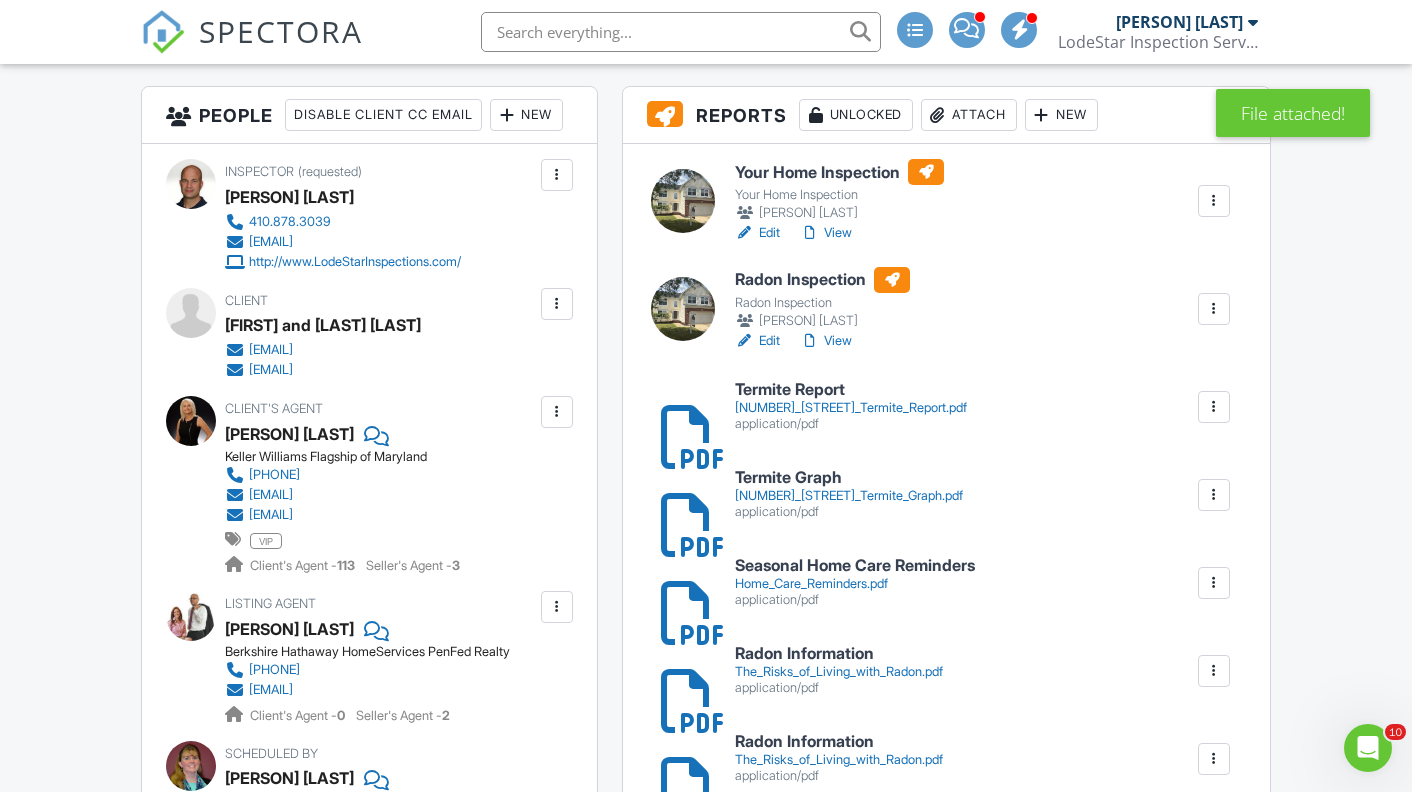 scroll, scrollTop: 0, scrollLeft: 0, axis: both 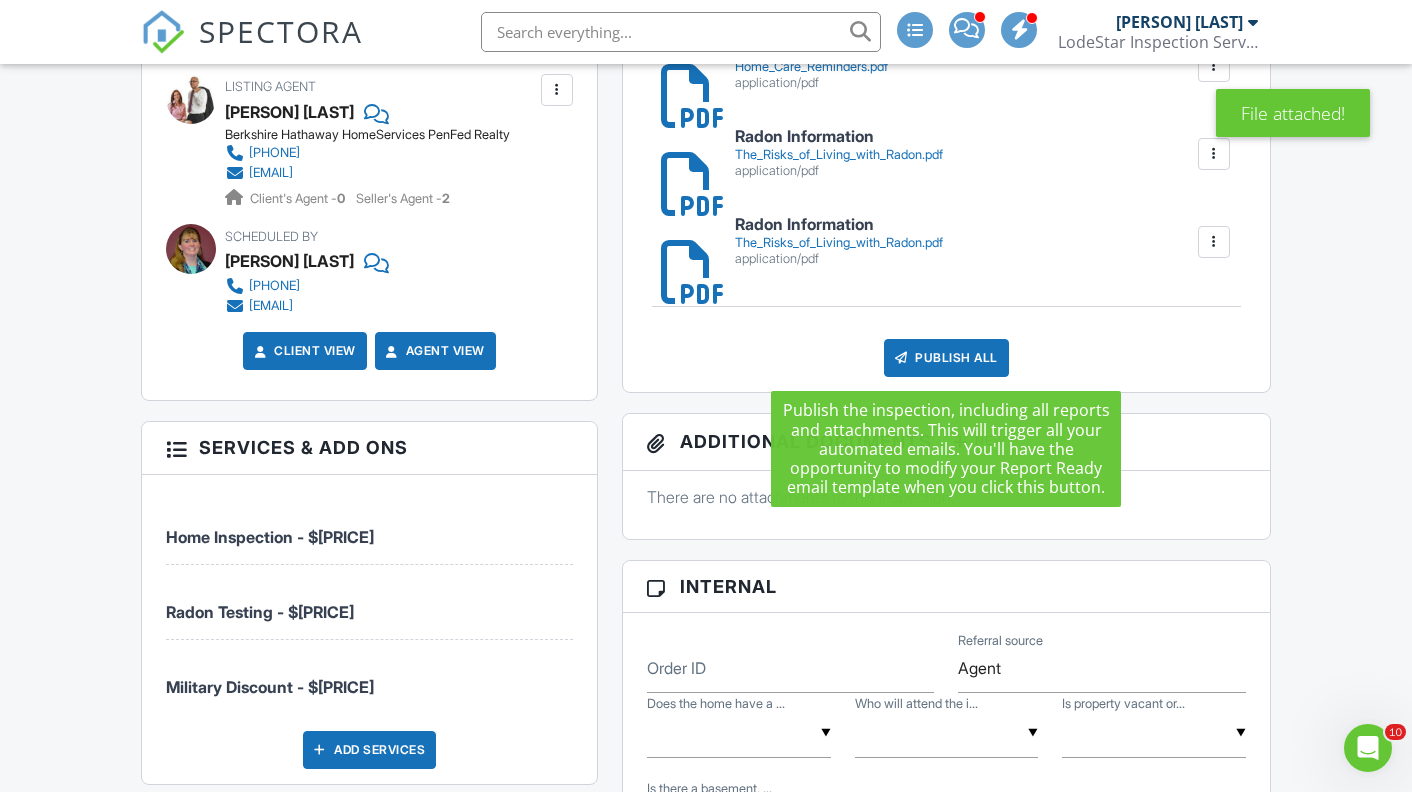 click on "Publish All" at bounding box center (946, 358) 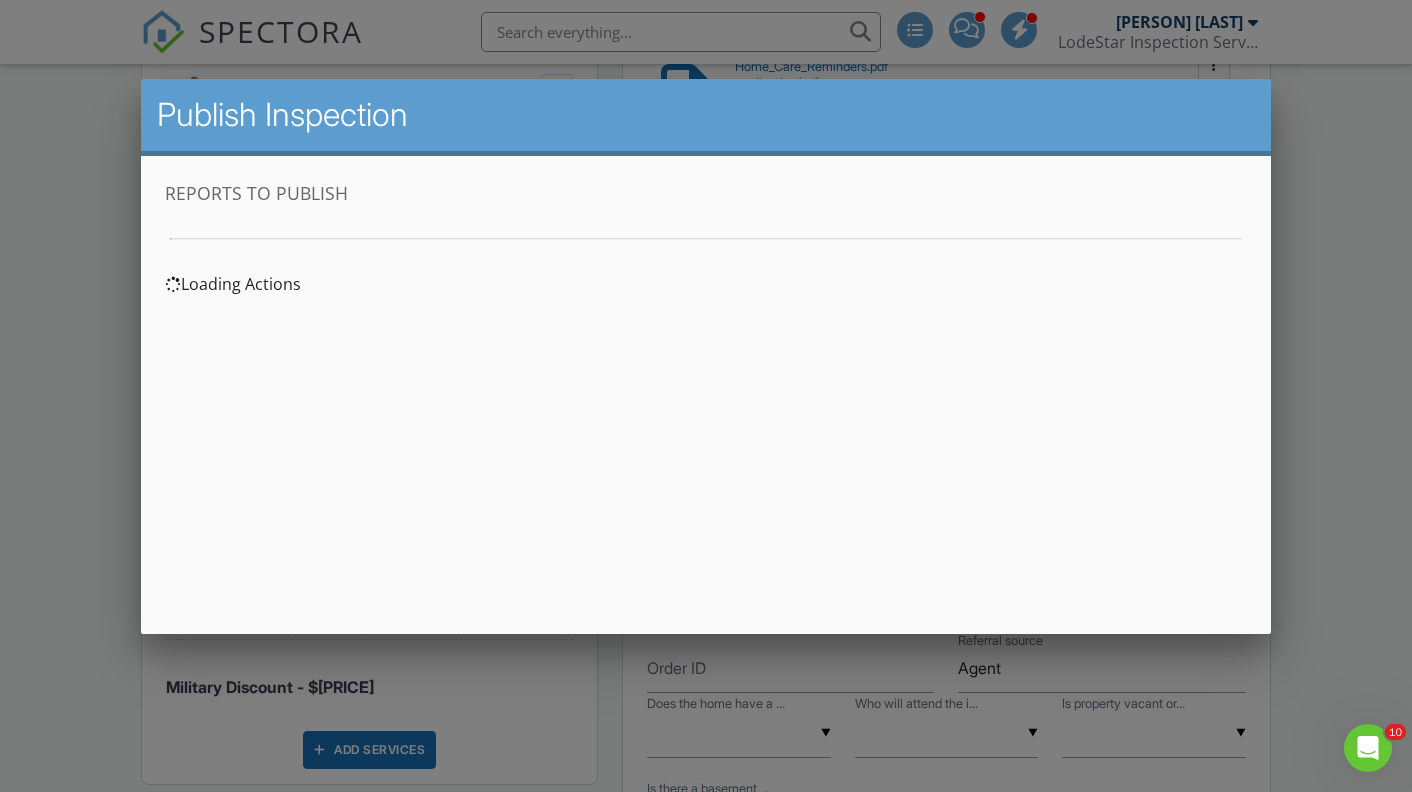 scroll, scrollTop: 0, scrollLeft: 0, axis: both 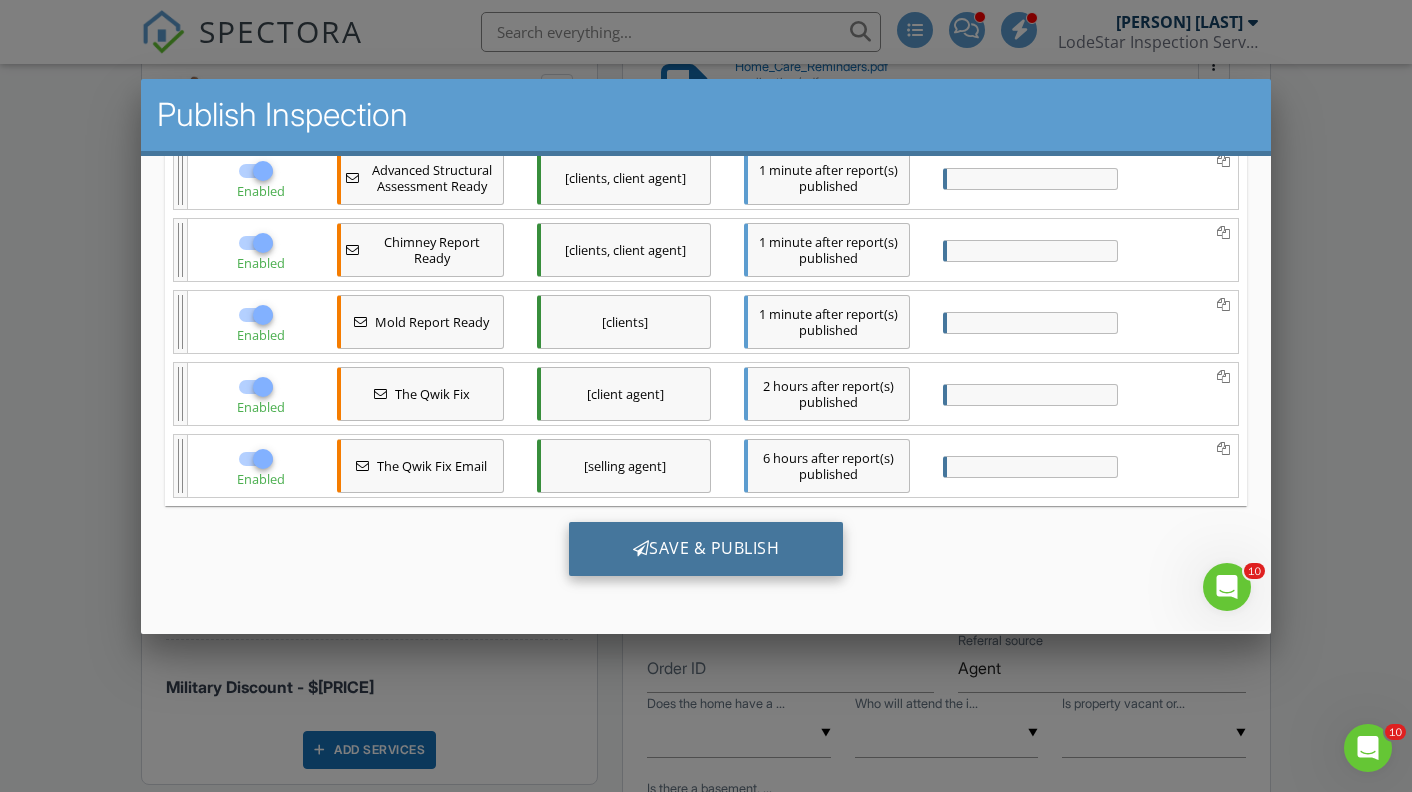 click on "Save & Publish" at bounding box center (706, 549) 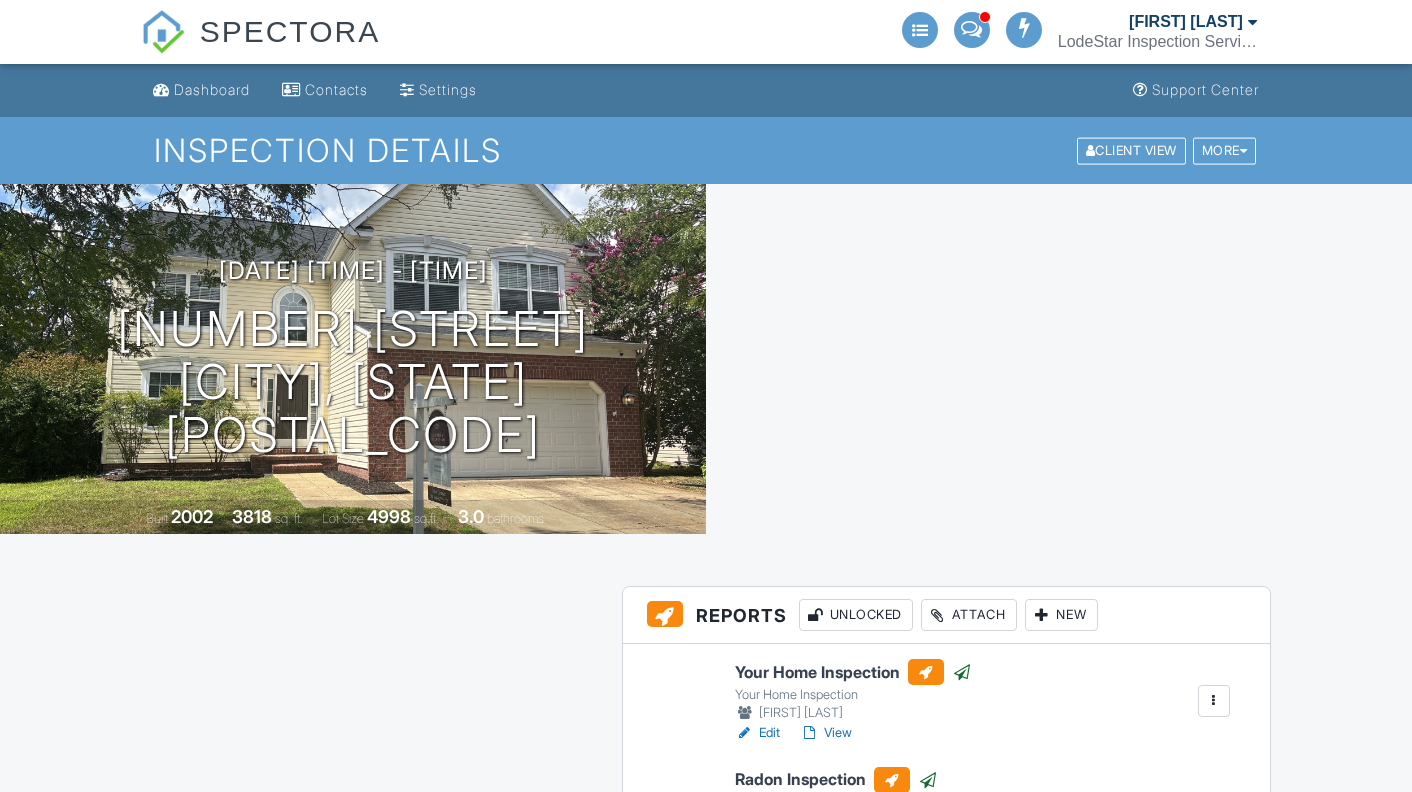 scroll, scrollTop: 0, scrollLeft: 0, axis: both 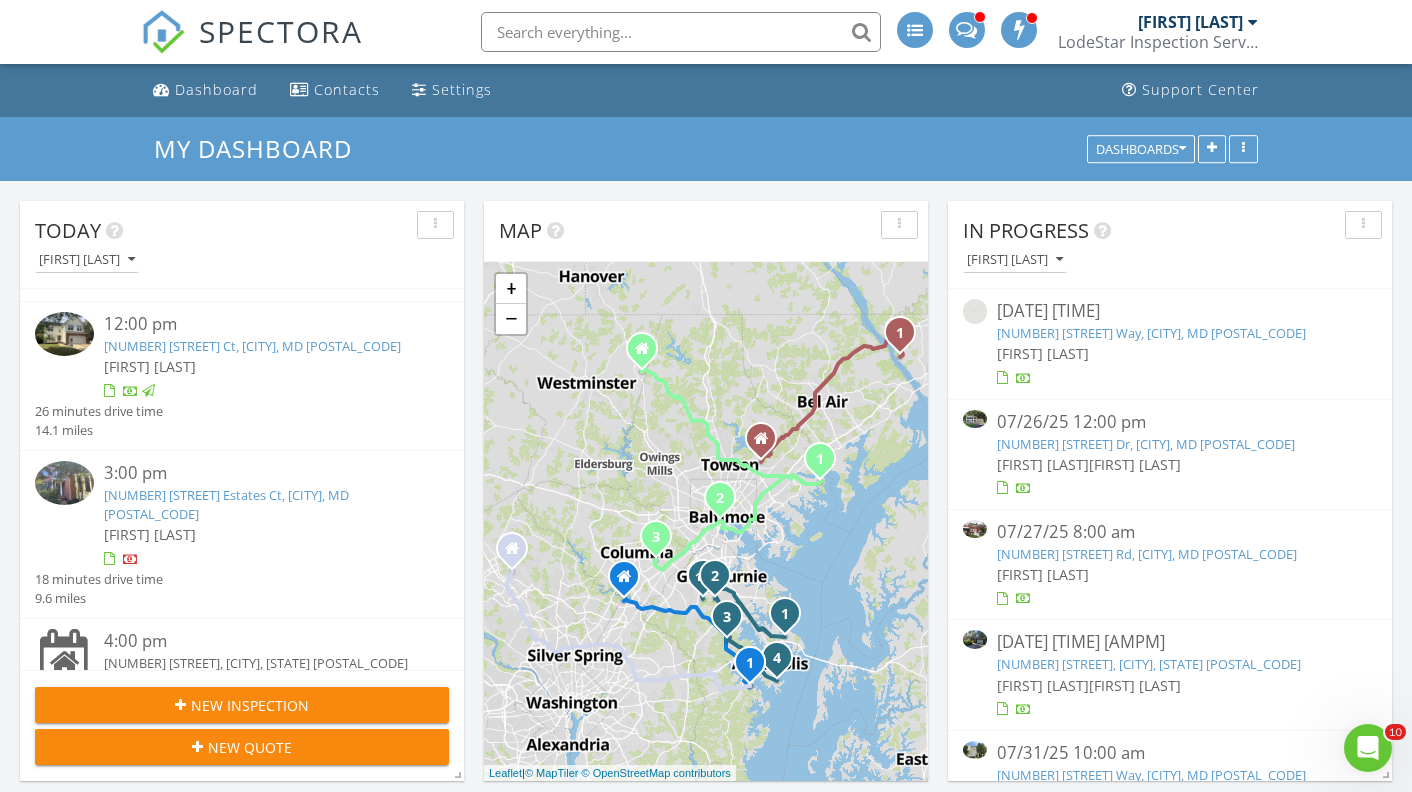 click at bounding box center (64, 483) 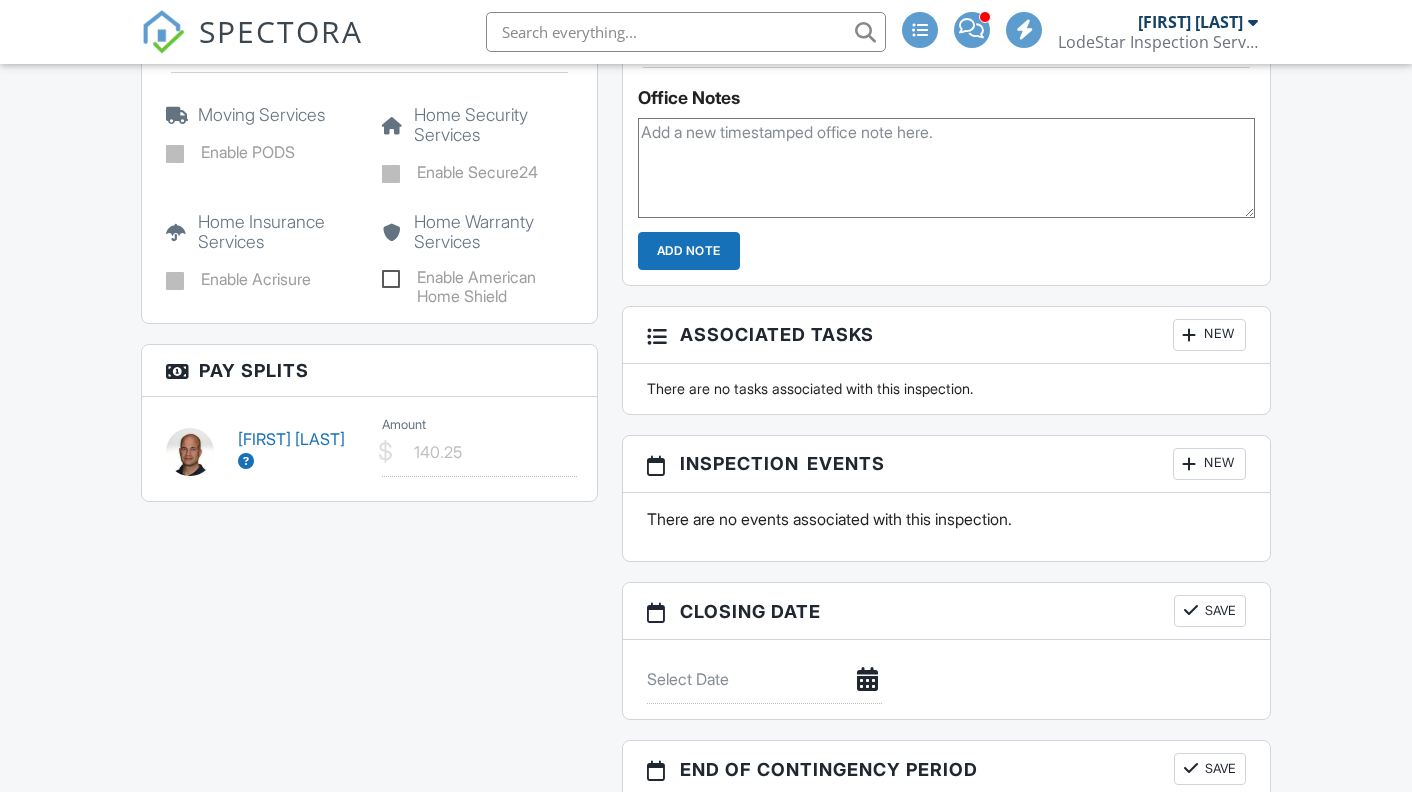 scroll, scrollTop: 0, scrollLeft: 0, axis: both 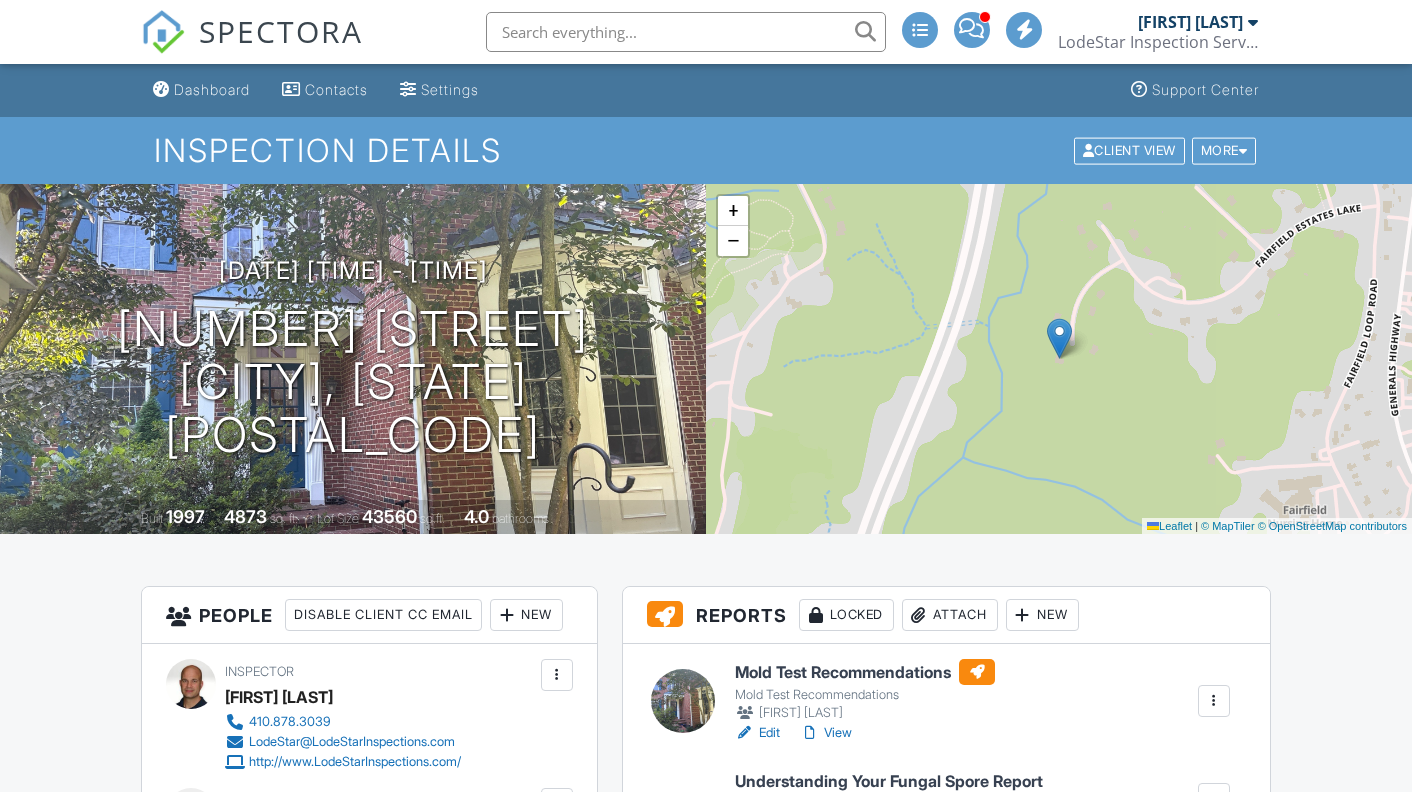 click on "Dashboard" at bounding box center (212, 89) 